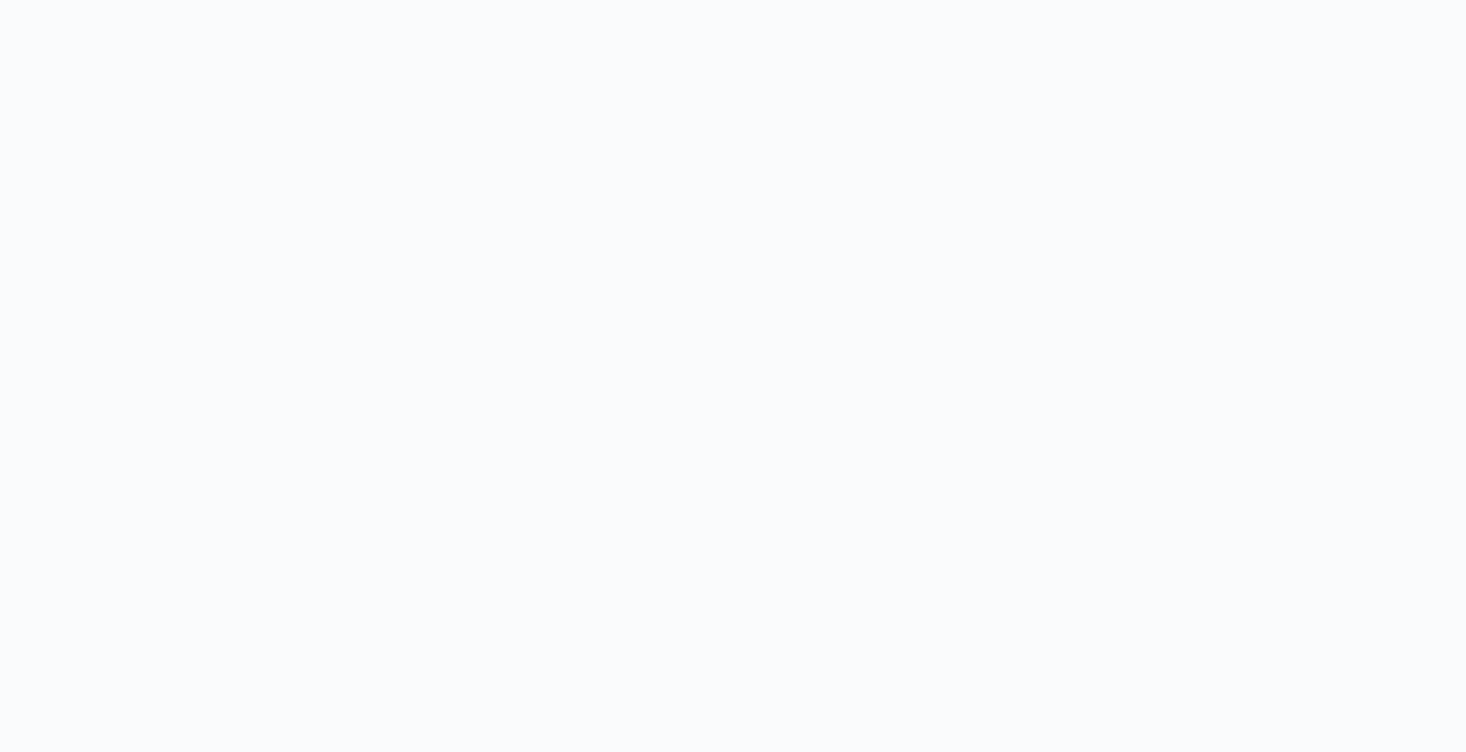 scroll, scrollTop: 0, scrollLeft: 0, axis: both 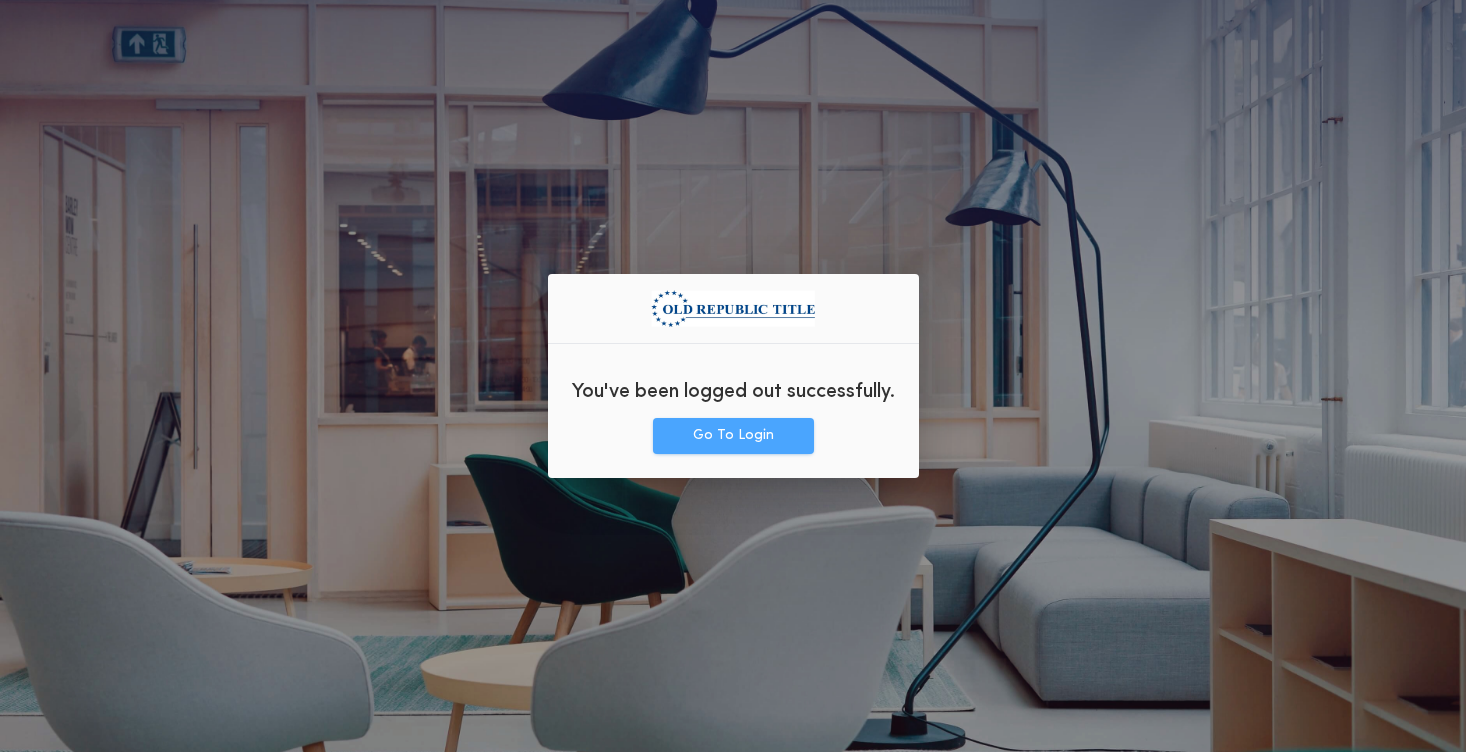 click on "Go To Login" at bounding box center (733, 436) 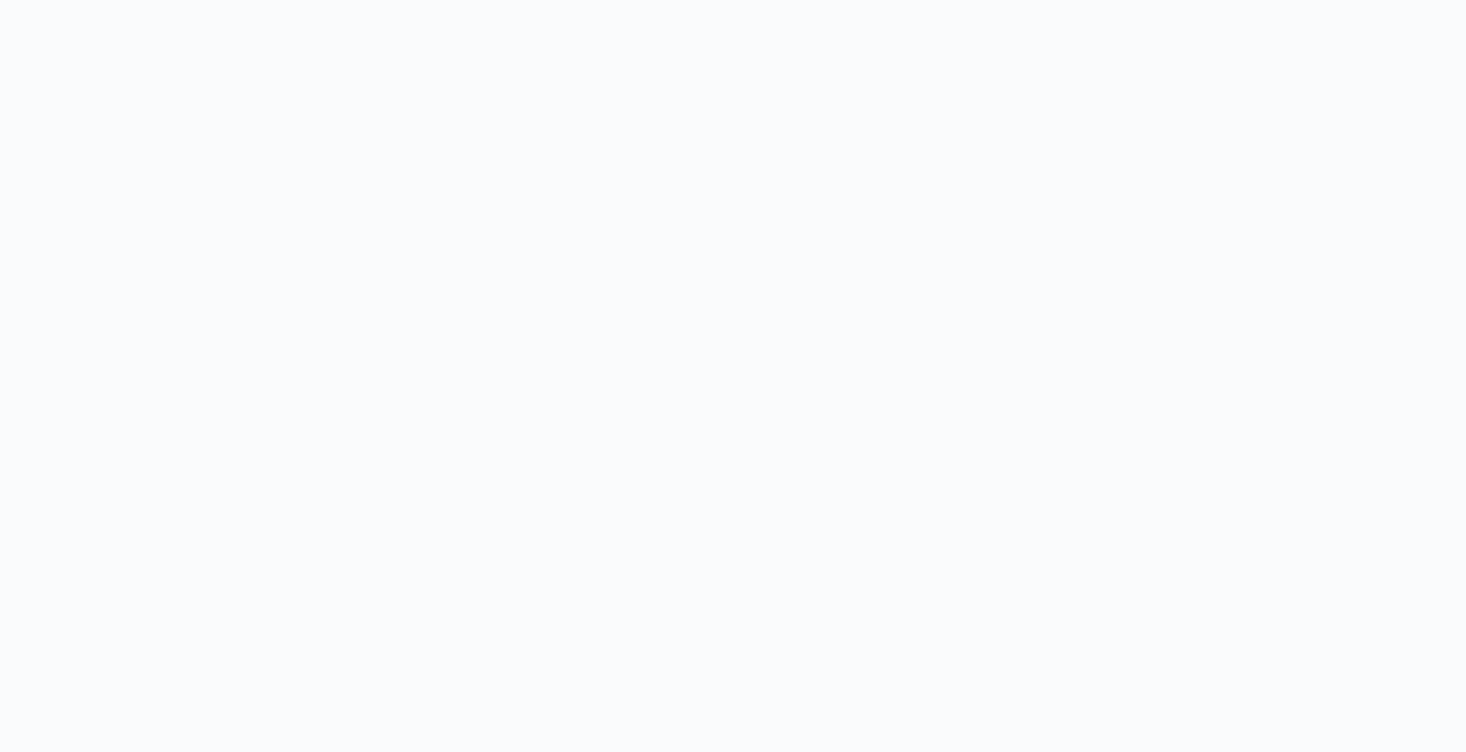 scroll, scrollTop: 0, scrollLeft: 0, axis: both 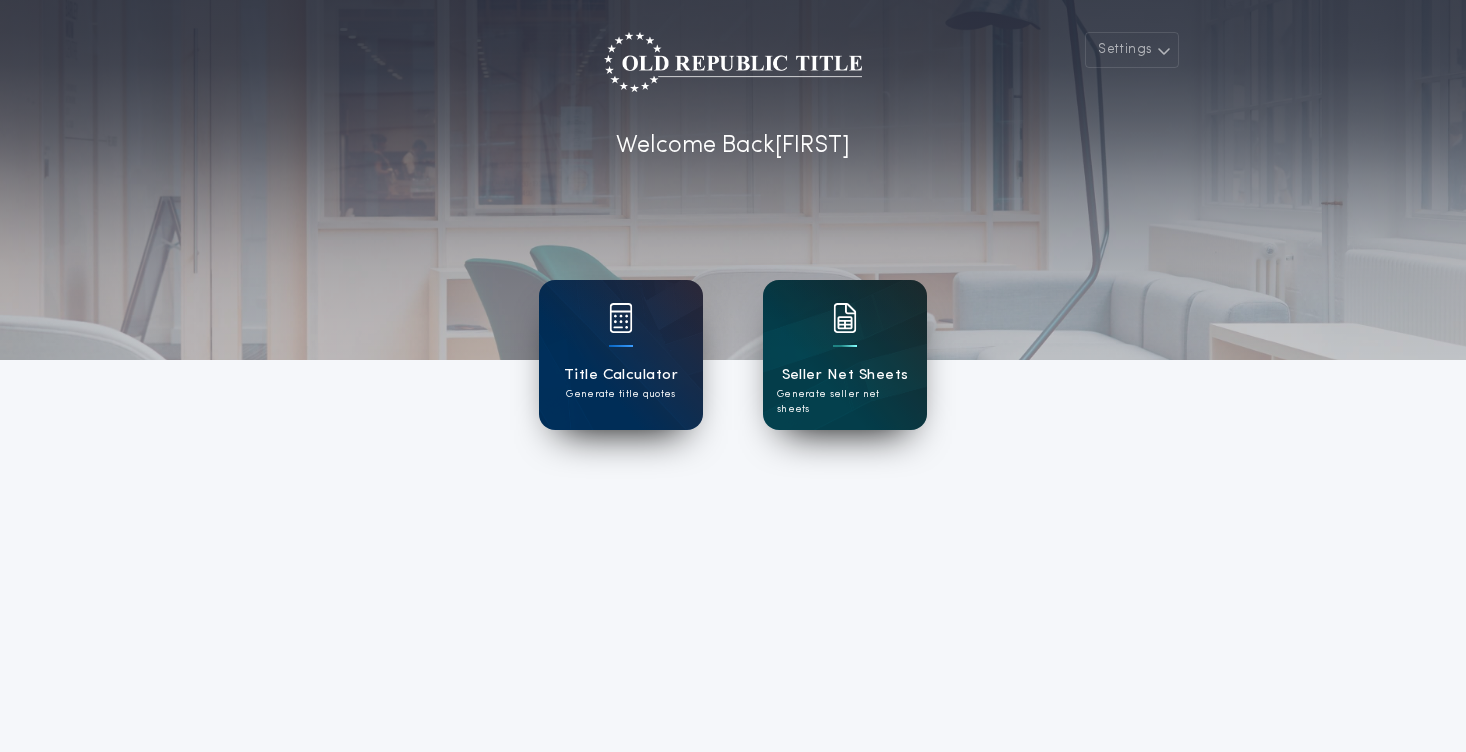 click on "Seller Net Sheets Generate seller net sheets" at bounding box center [845, 355] 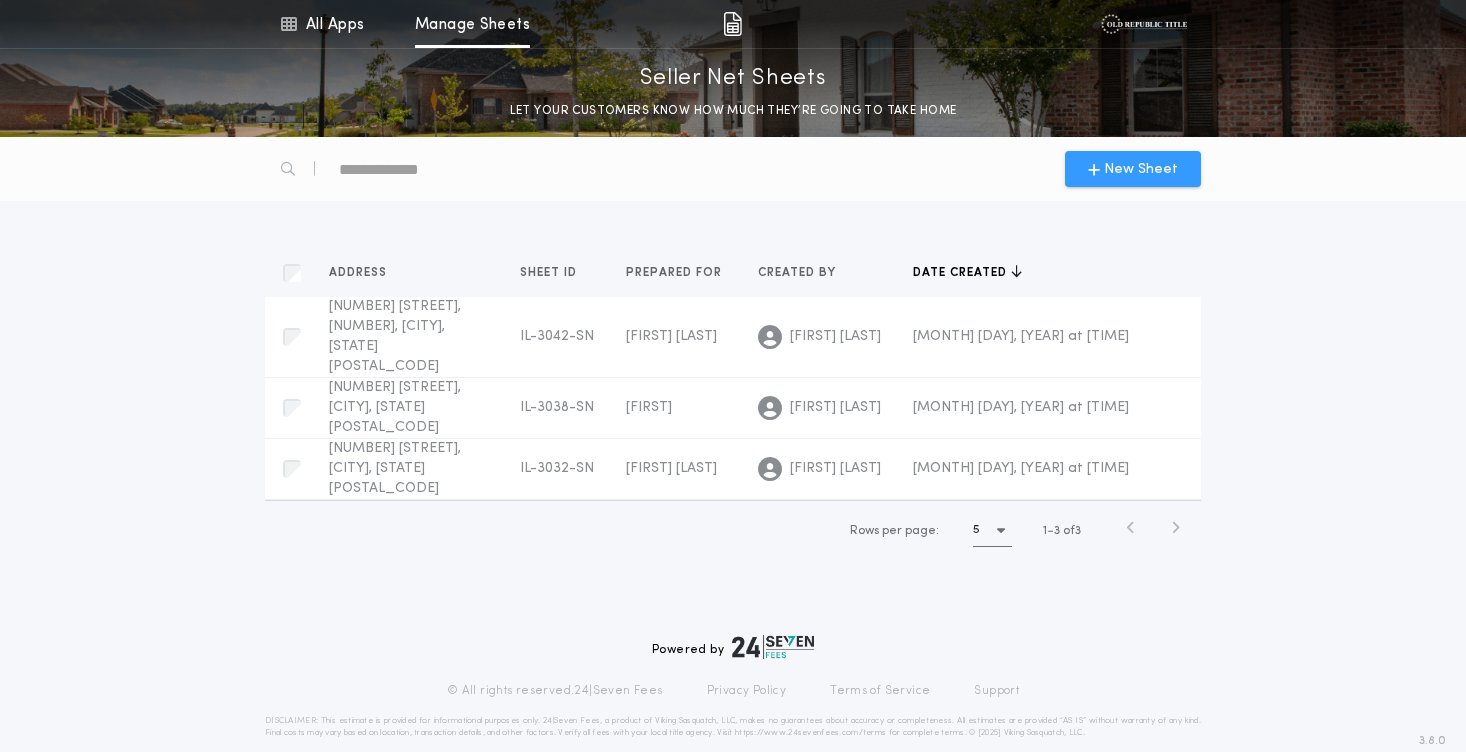 click on "New Sheet" at bounding box center (1141, 169) 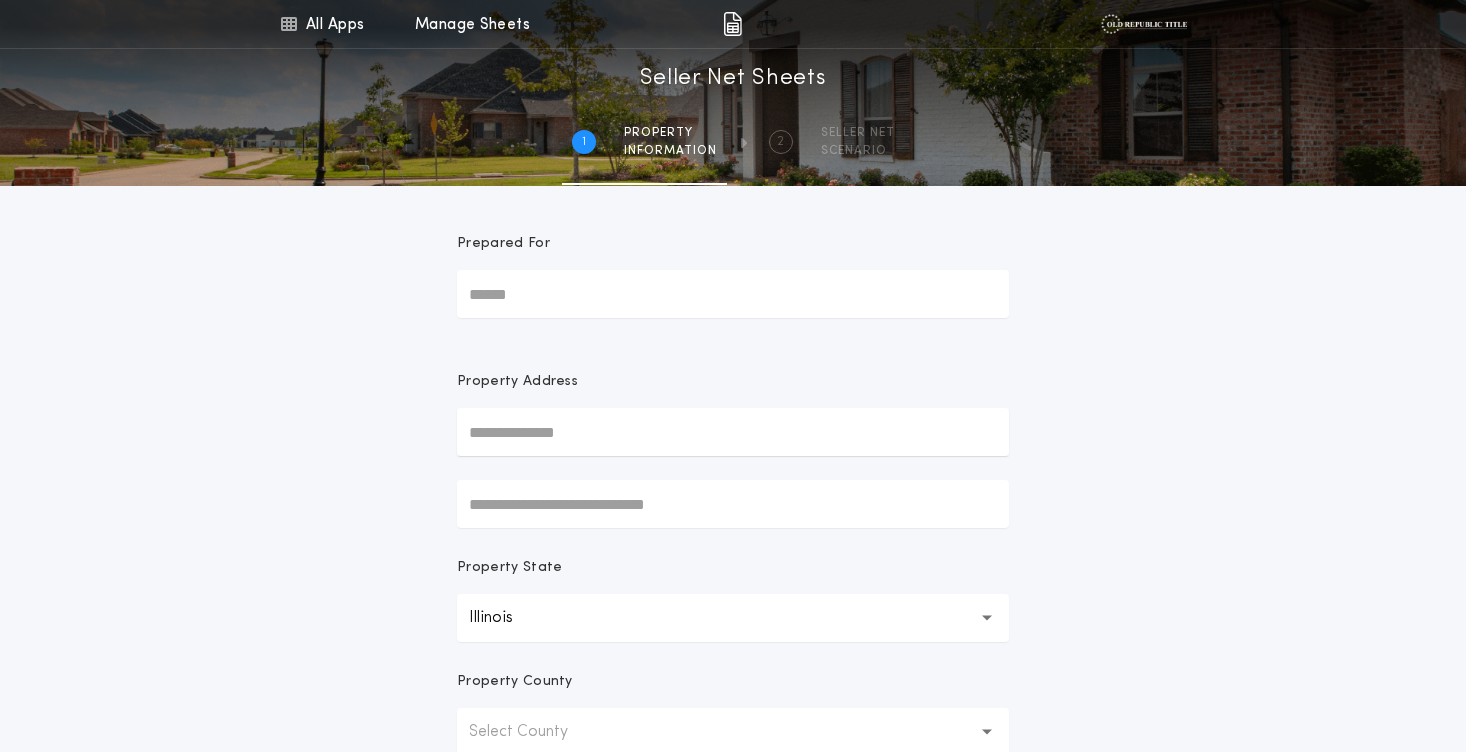 click on "Prepared For" at bounding box center (733, 294) 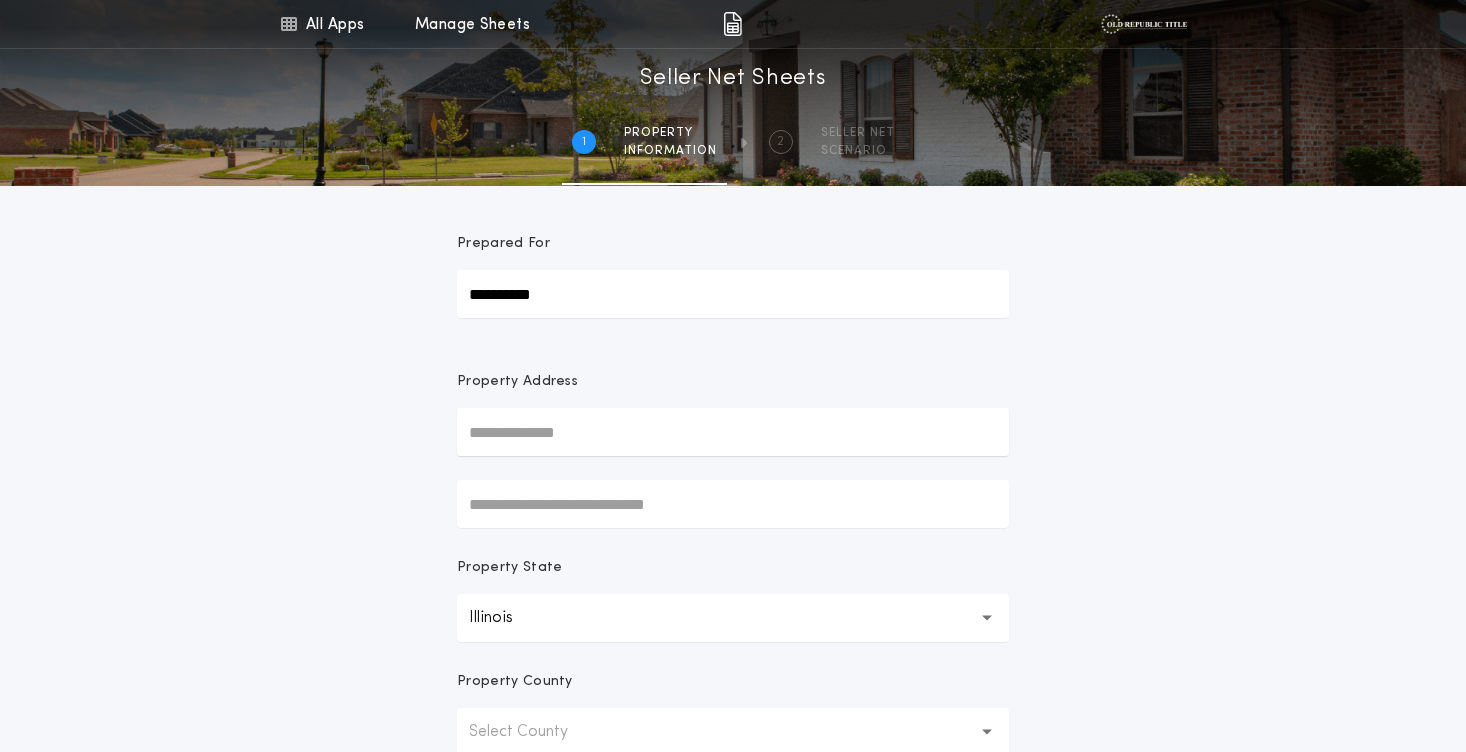 type on "**********" 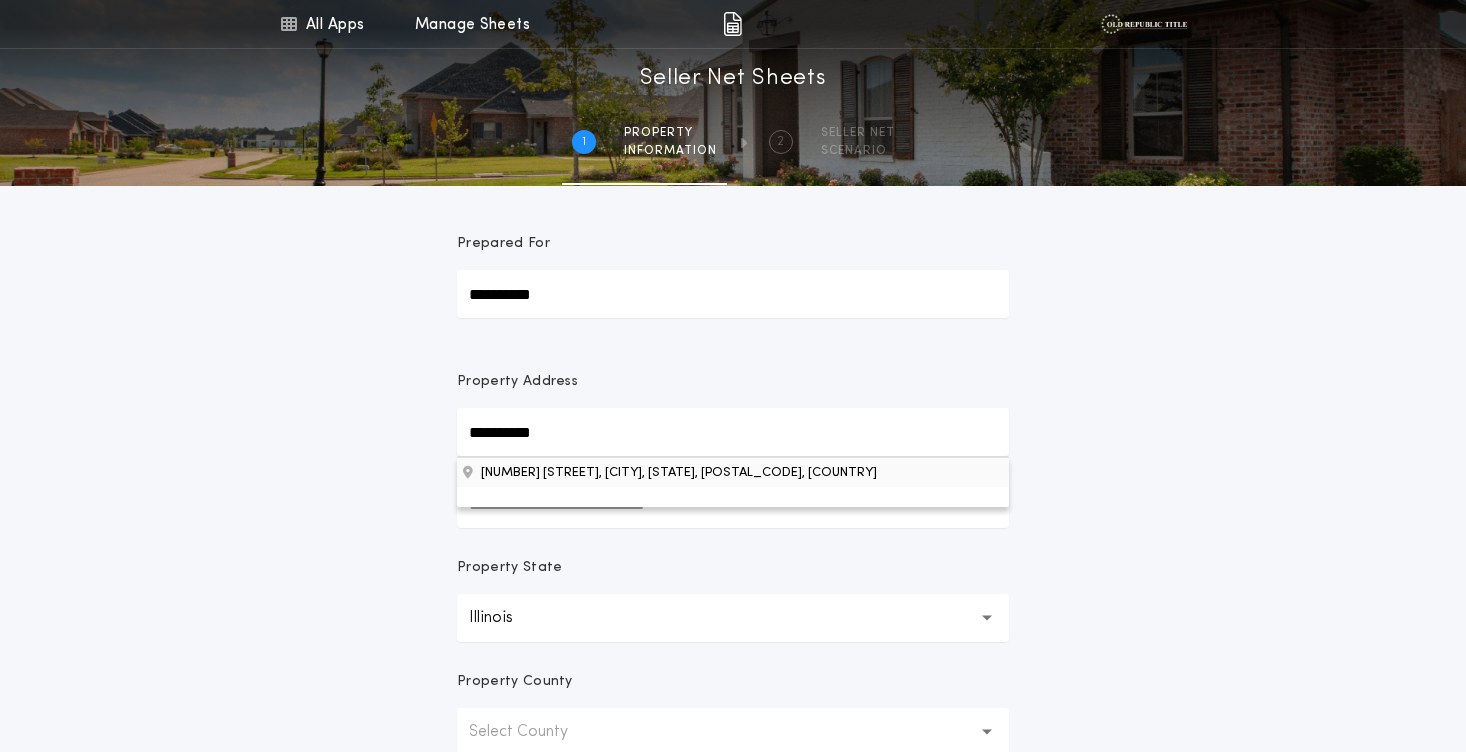 type on "**********" 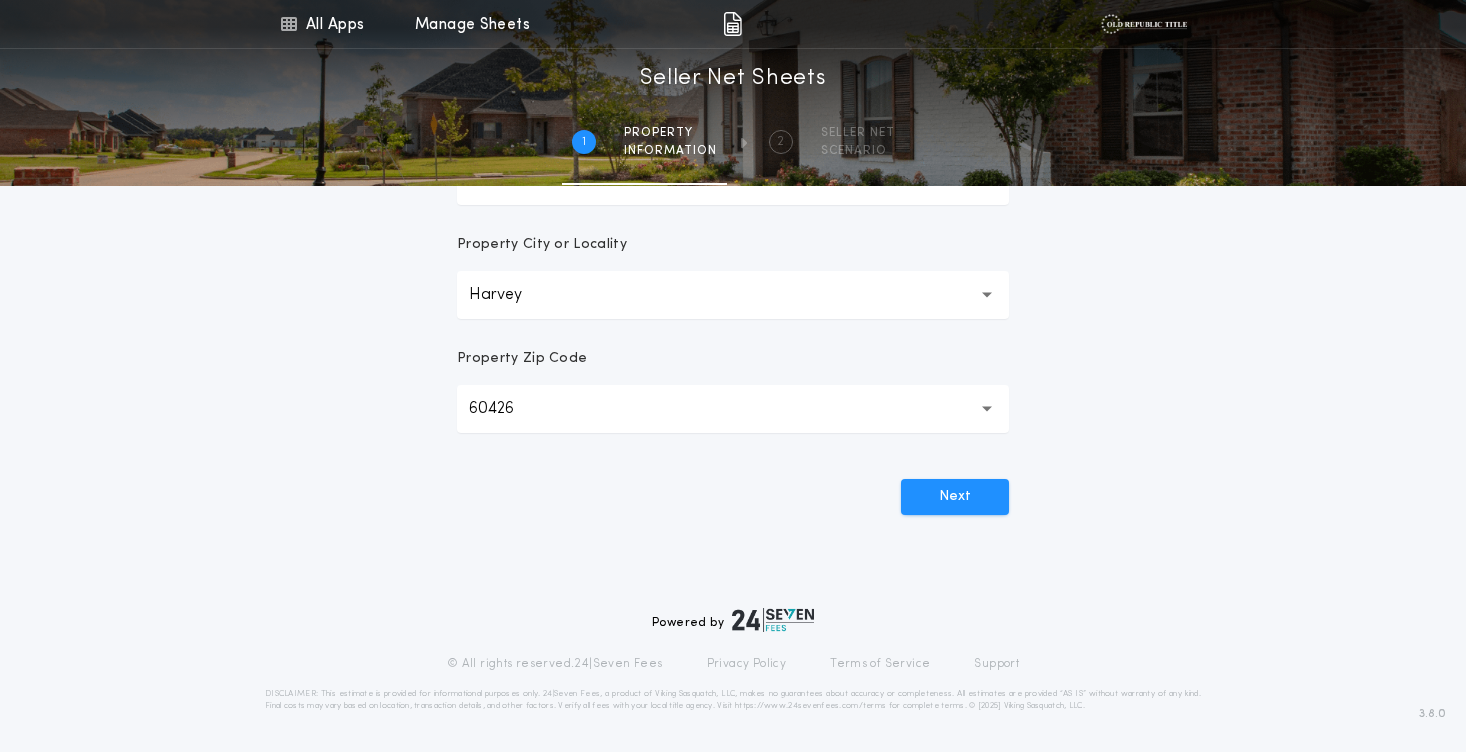 scroll, scrollTop: 551, scrollLeft: 0, axis: vertical 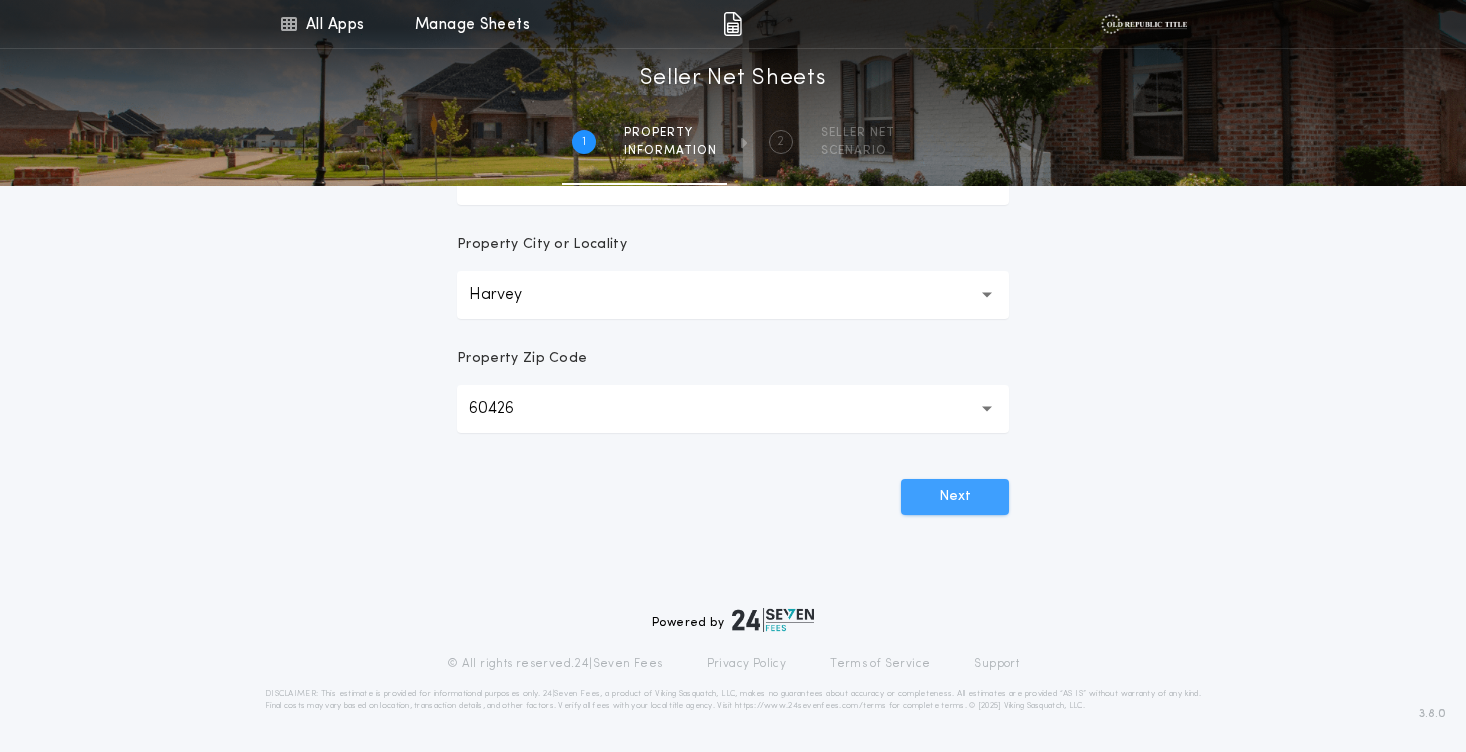 click on "Next" at bounding box center [955, 497] 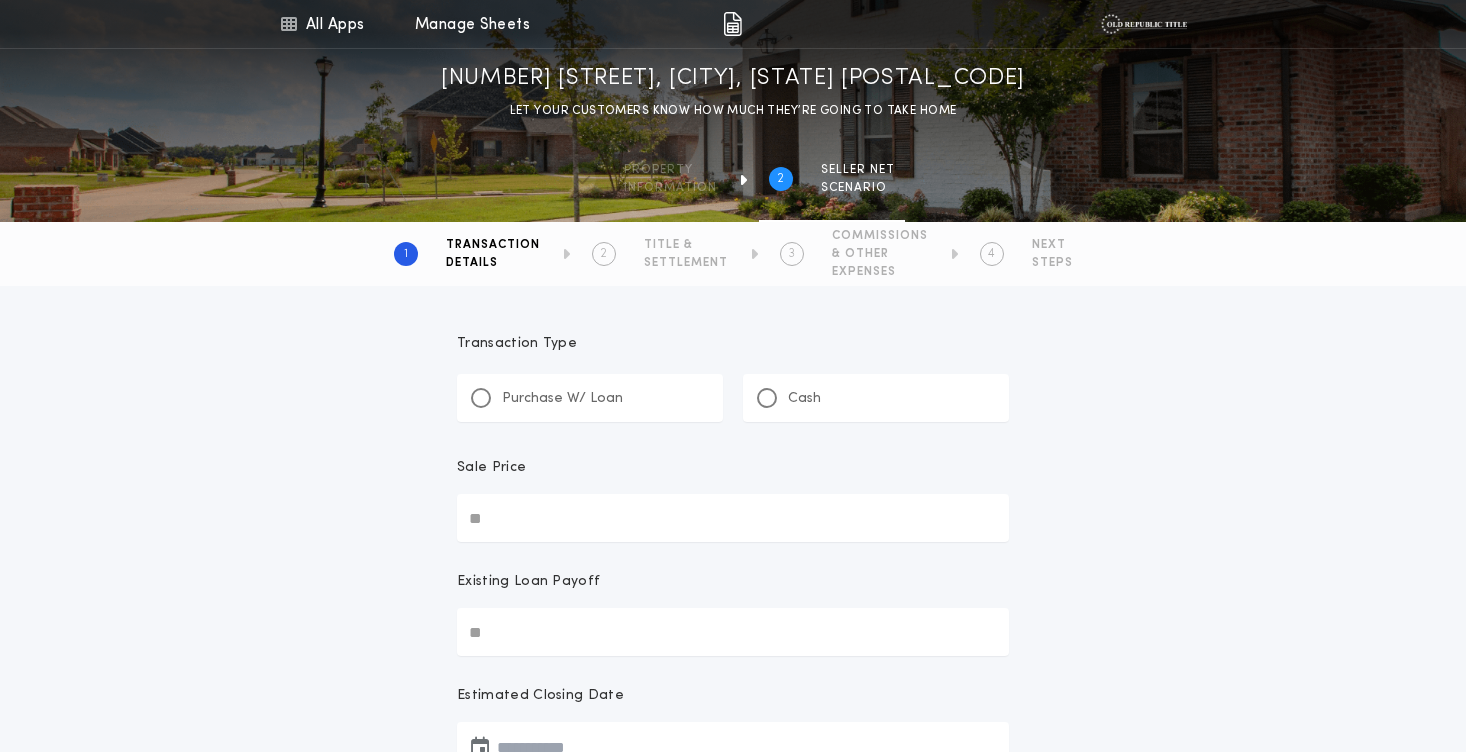 scroll, scrollTop: 0, scrollLeft: 0, axis: both 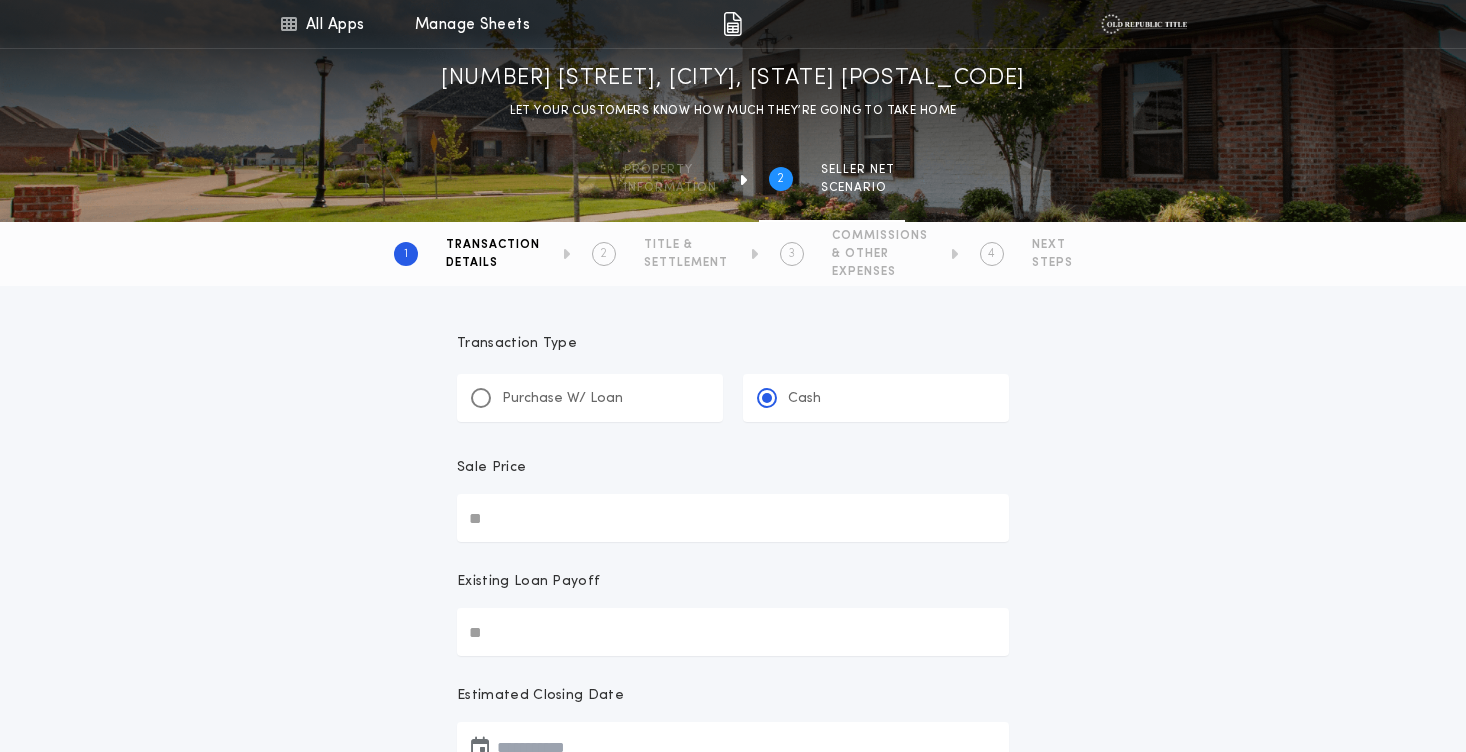 click on "Sale Price" at bounding box center [733, 518] 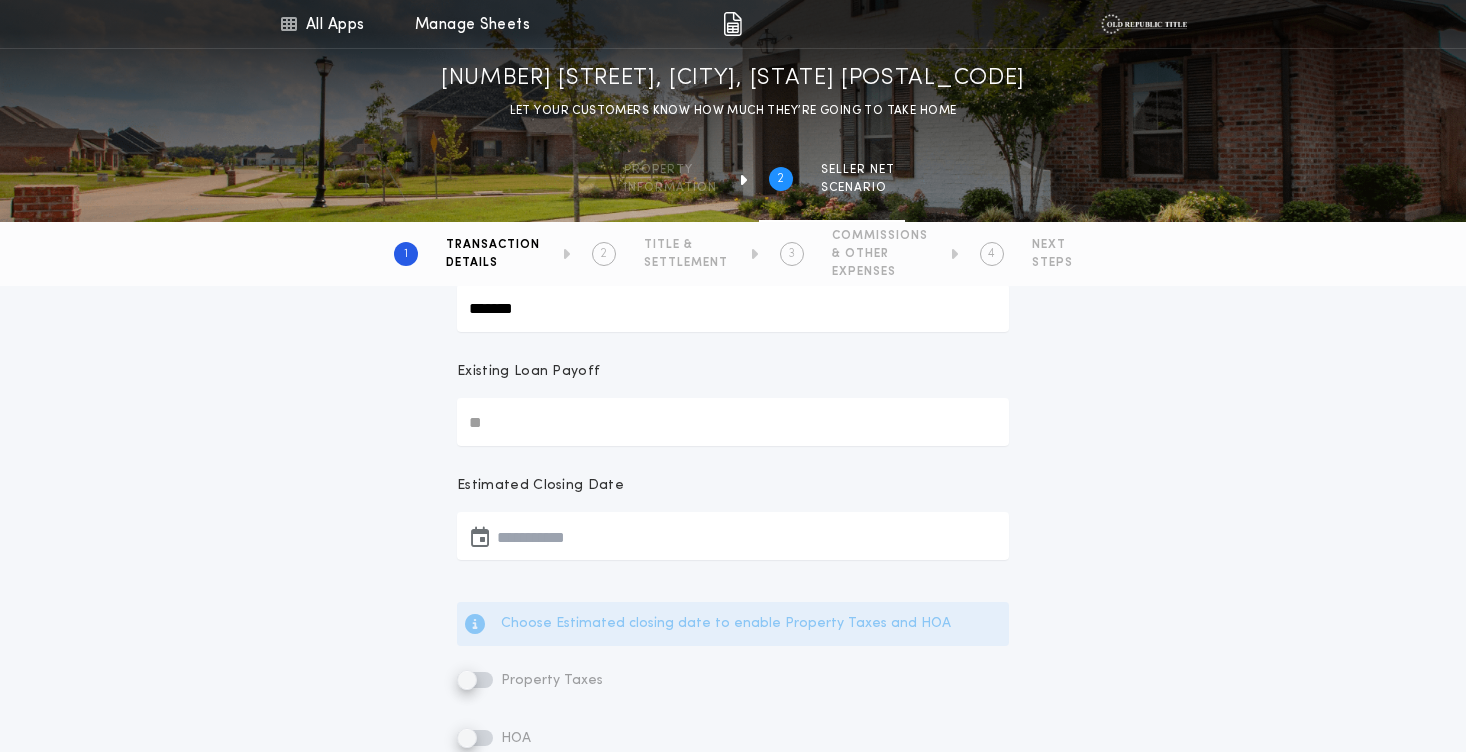 scroll, scrollTop: 216, scrollLeft: 0, axis: vertical 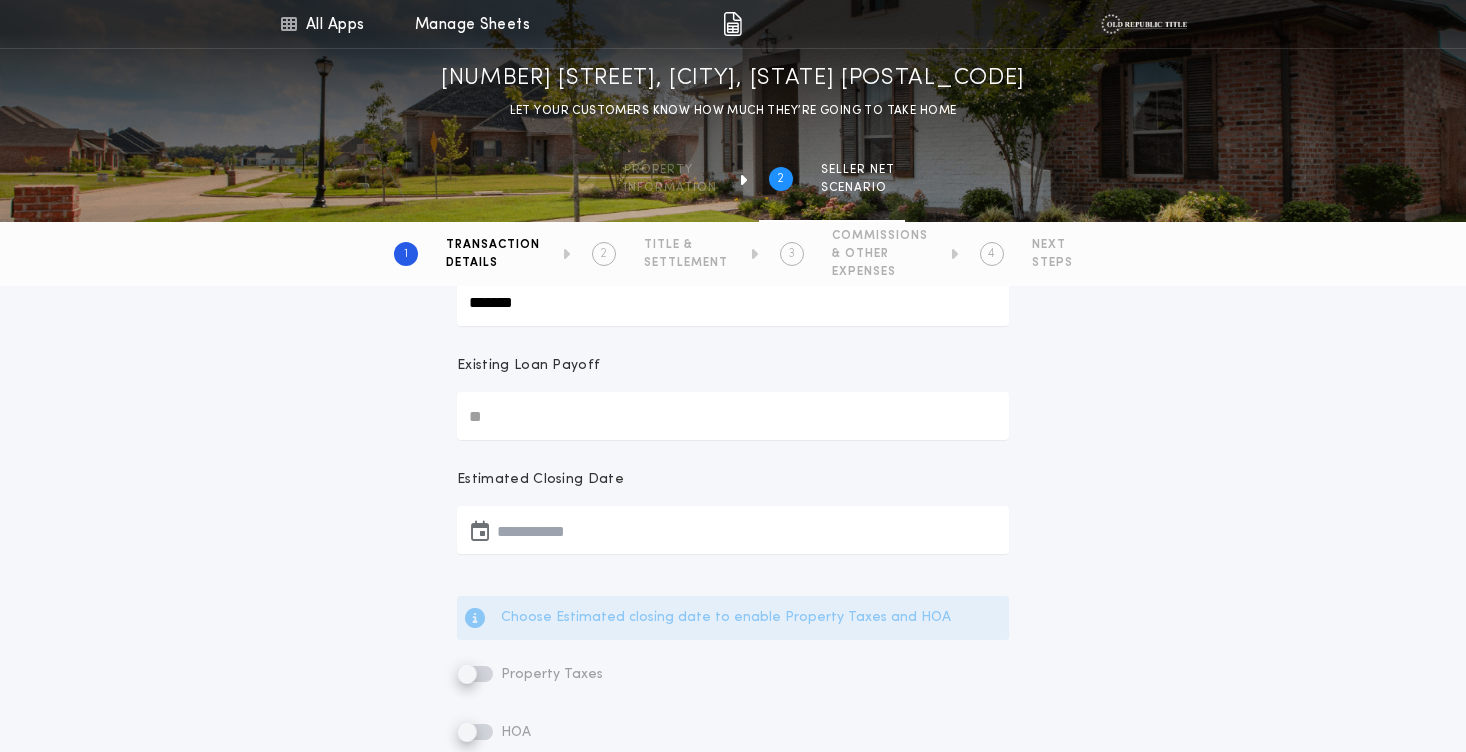 click at bounding box center [733, 530] 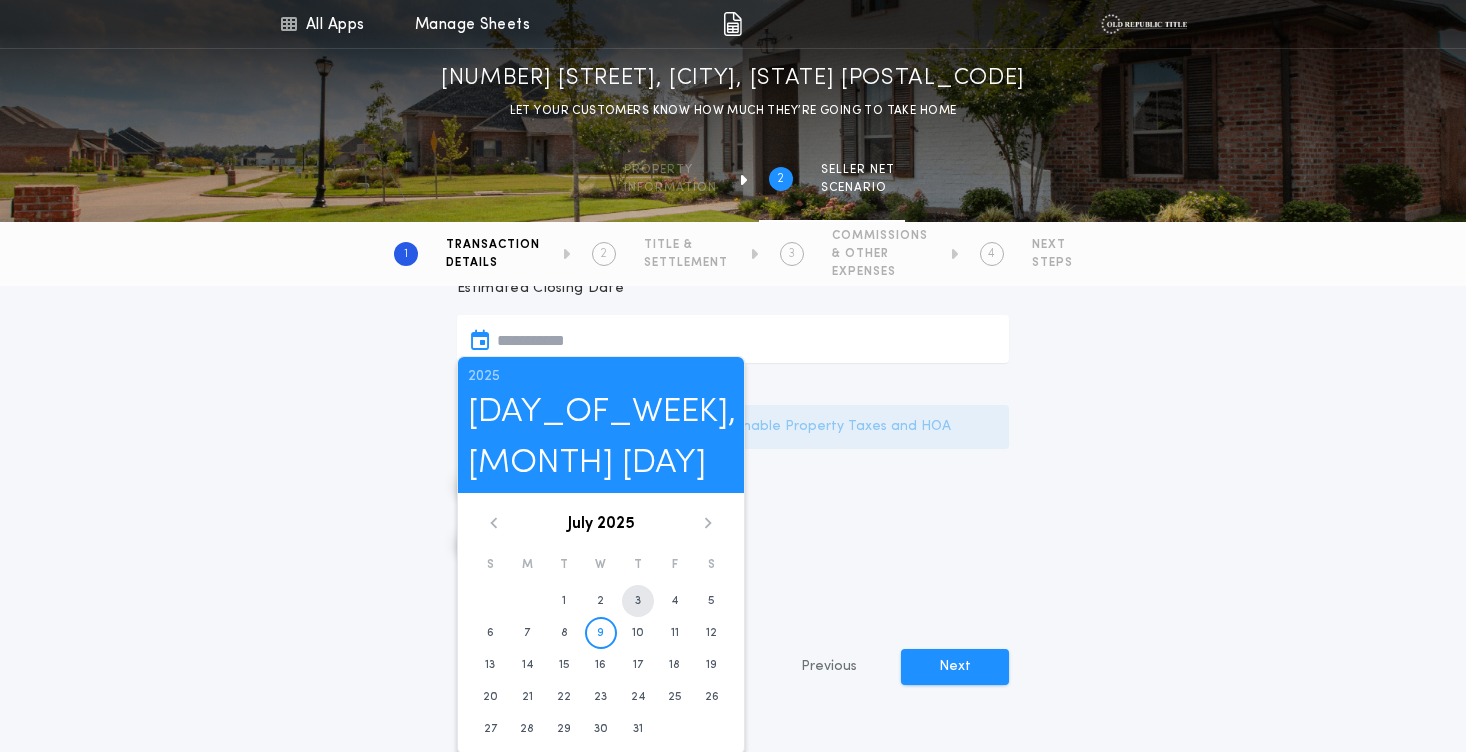 scroll, scrollTop: 410, scrollLeft: 0, axis: vertical 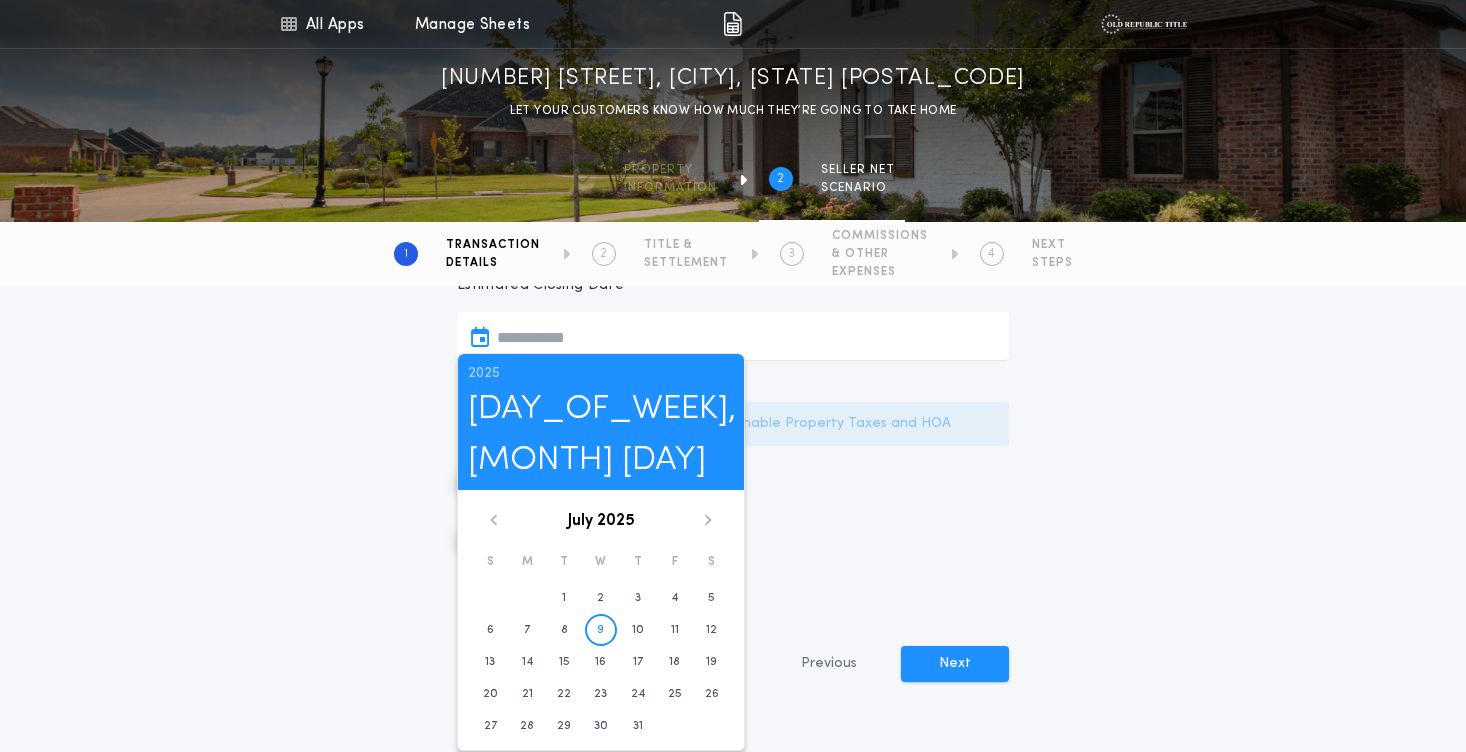 click at bounding box center [708, 520] 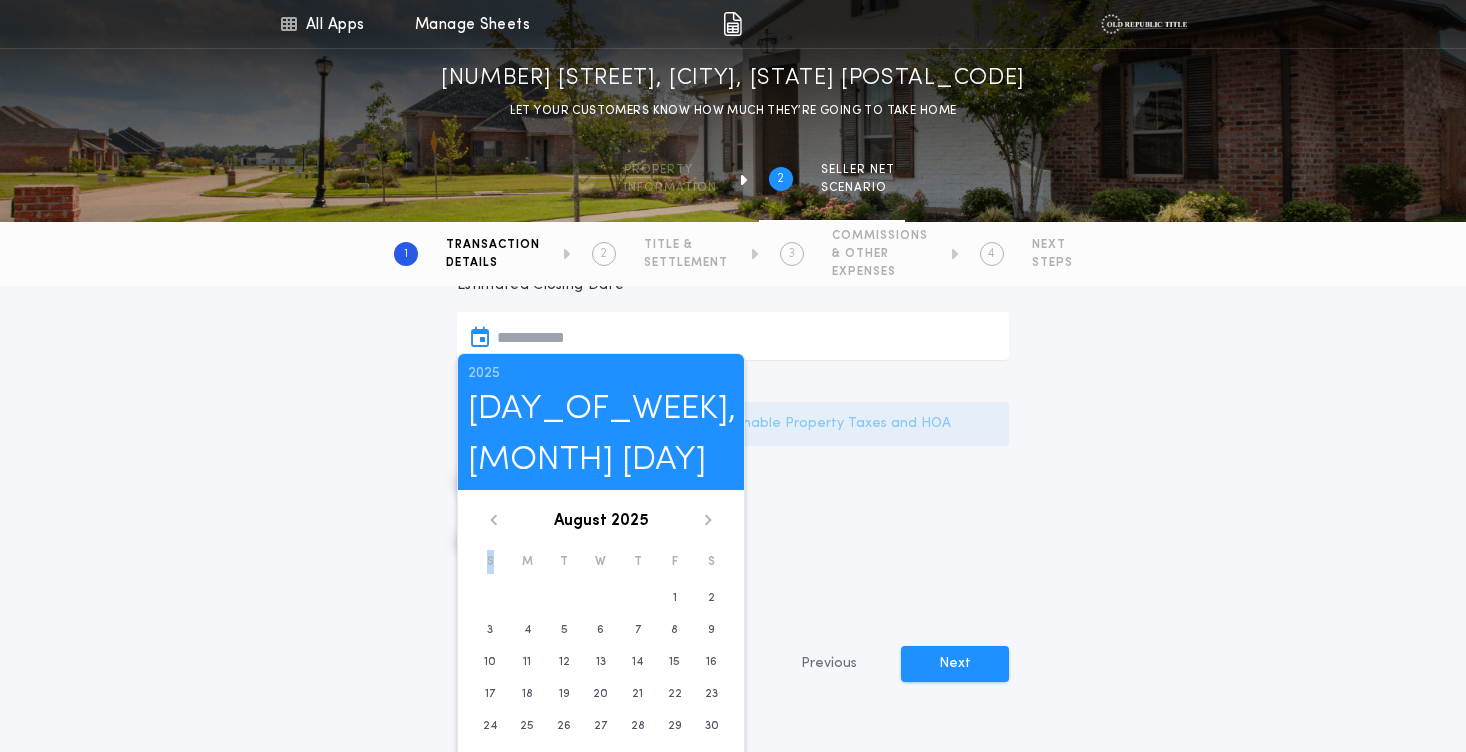click at bounding box center [708, 520] 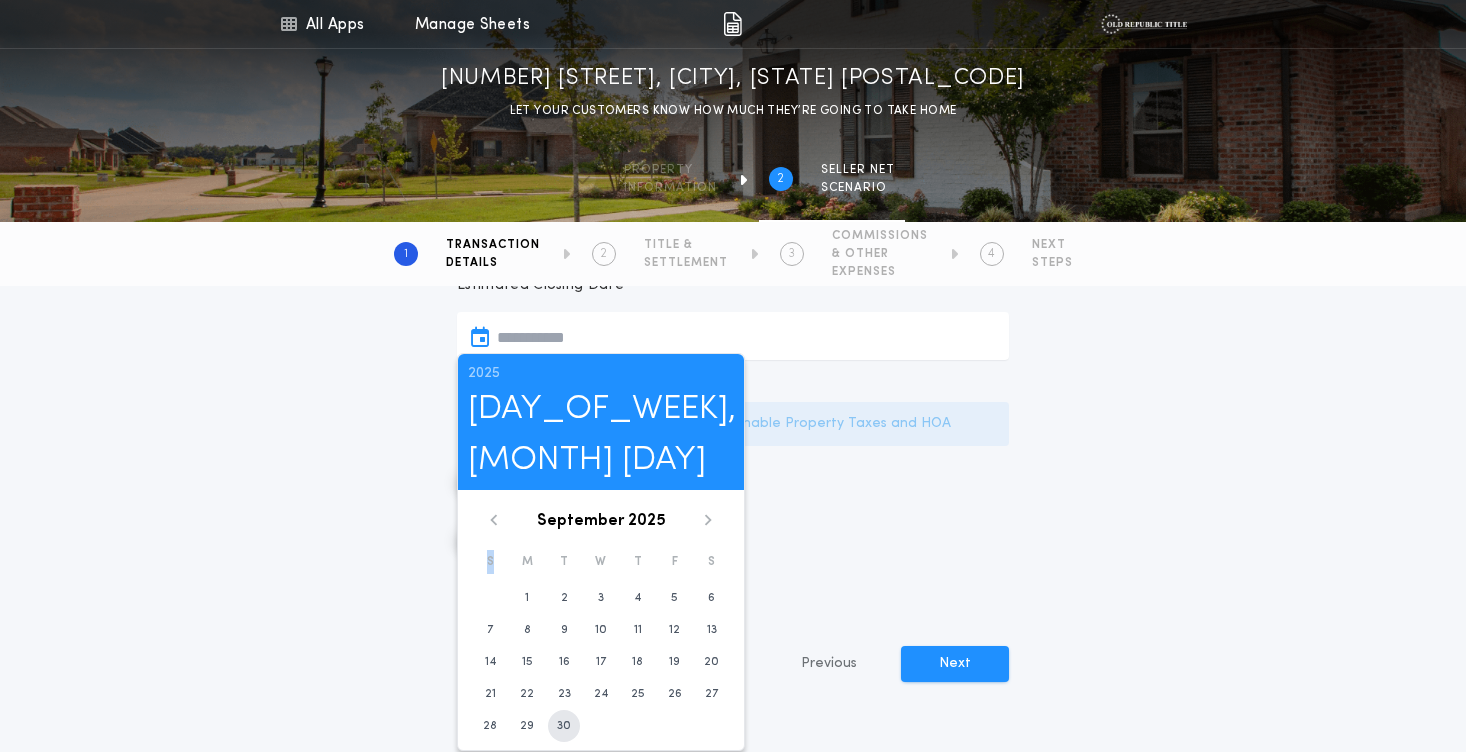 click on "30" at bounding box center (527, 598) 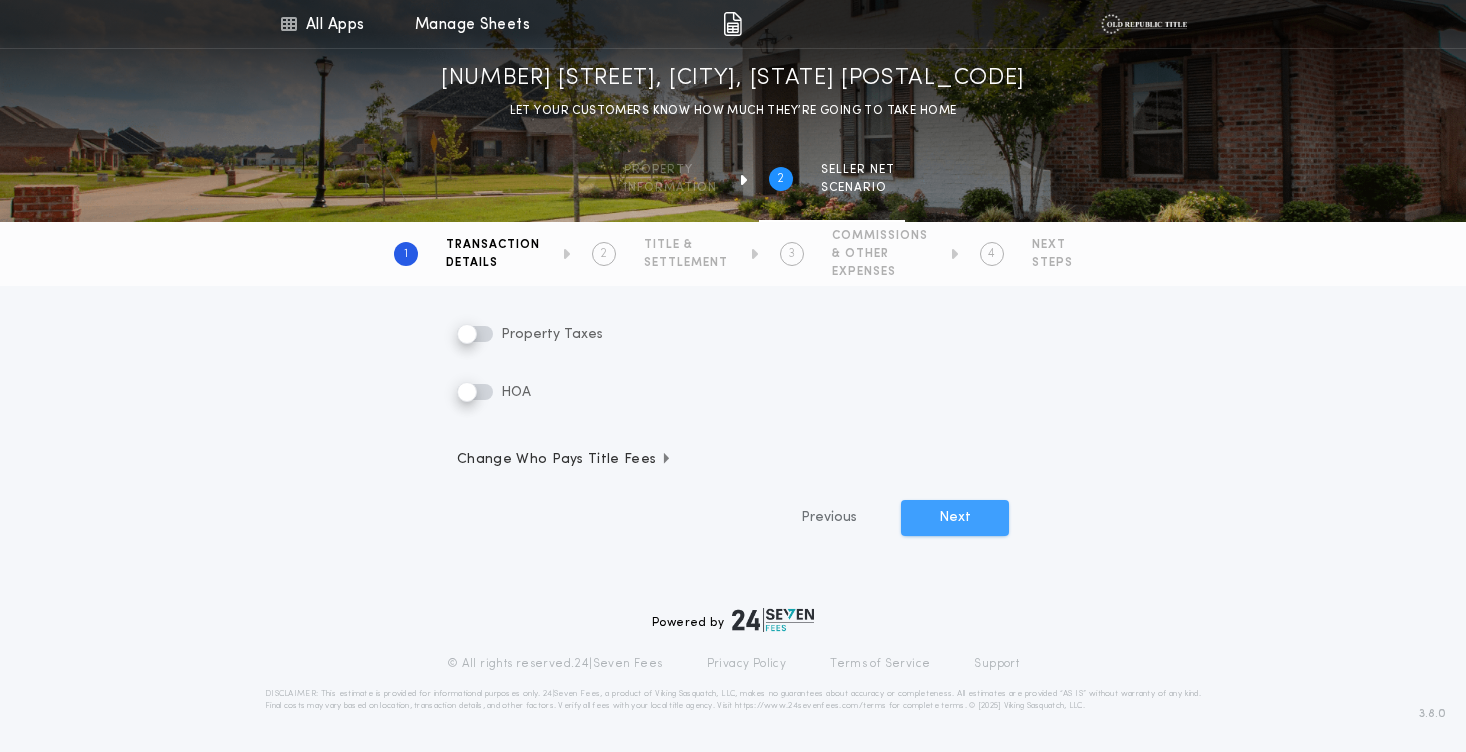 scroll, scrollTop: 490, scrollLeft: 0, axis: vertical 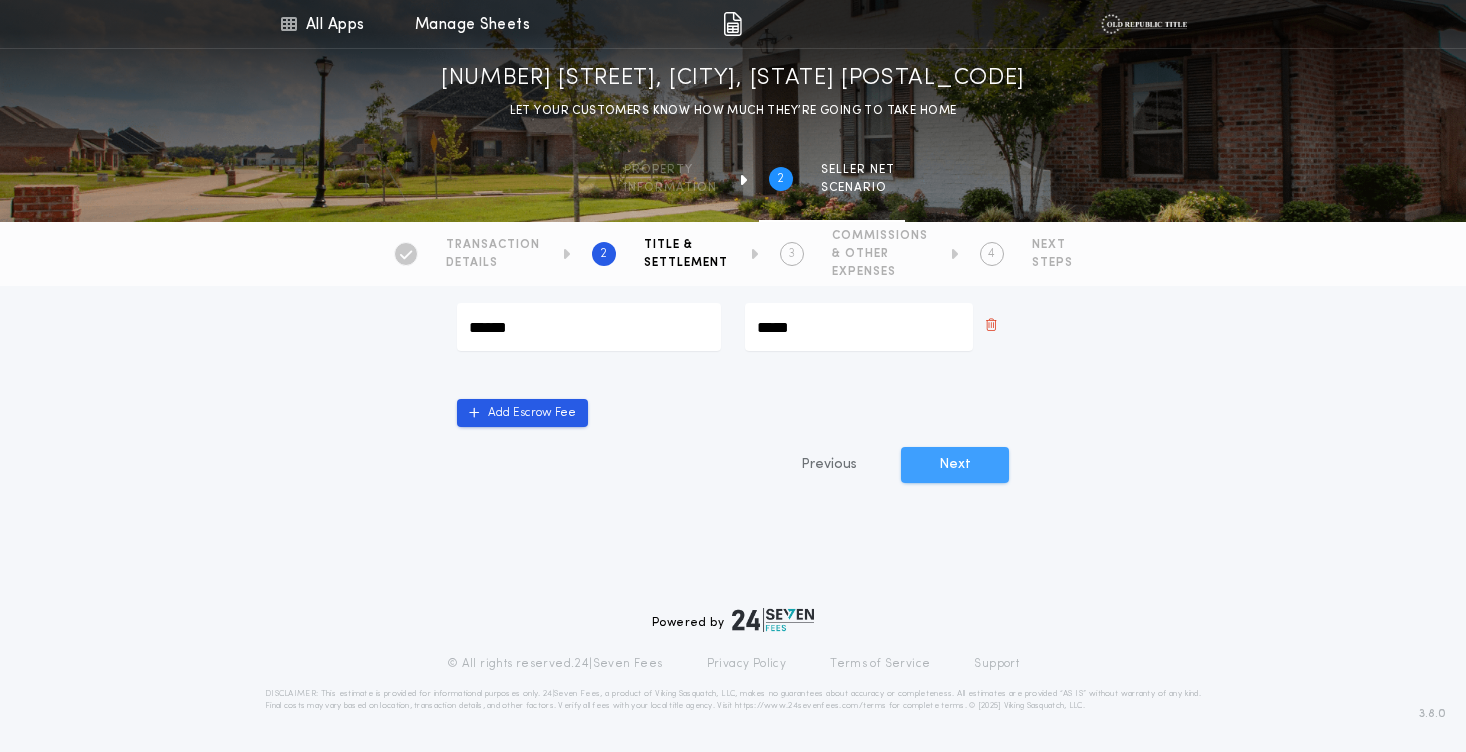 click on "Next" at bounding box center (955, 465) 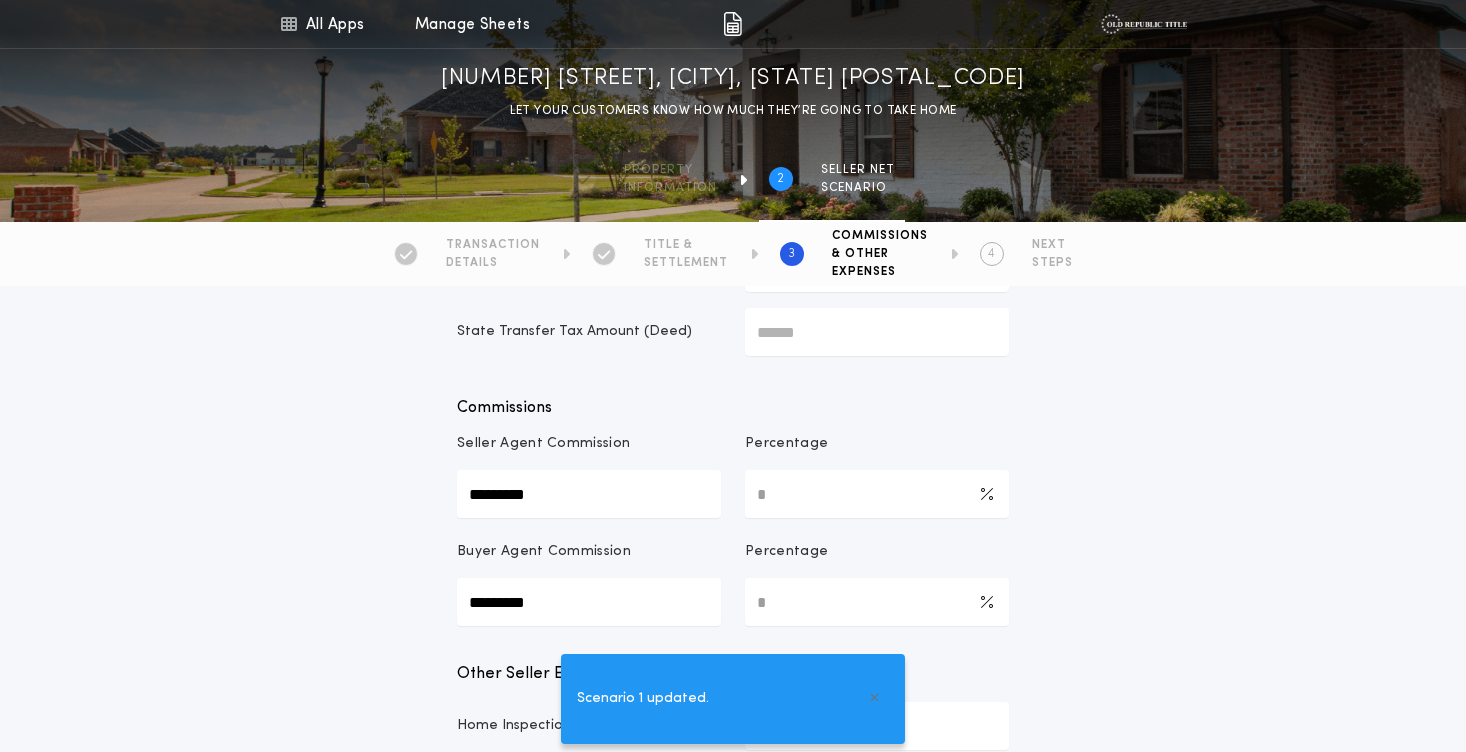 scroll, scrollTop: 392, scrollLeft: 0, axis: vertical 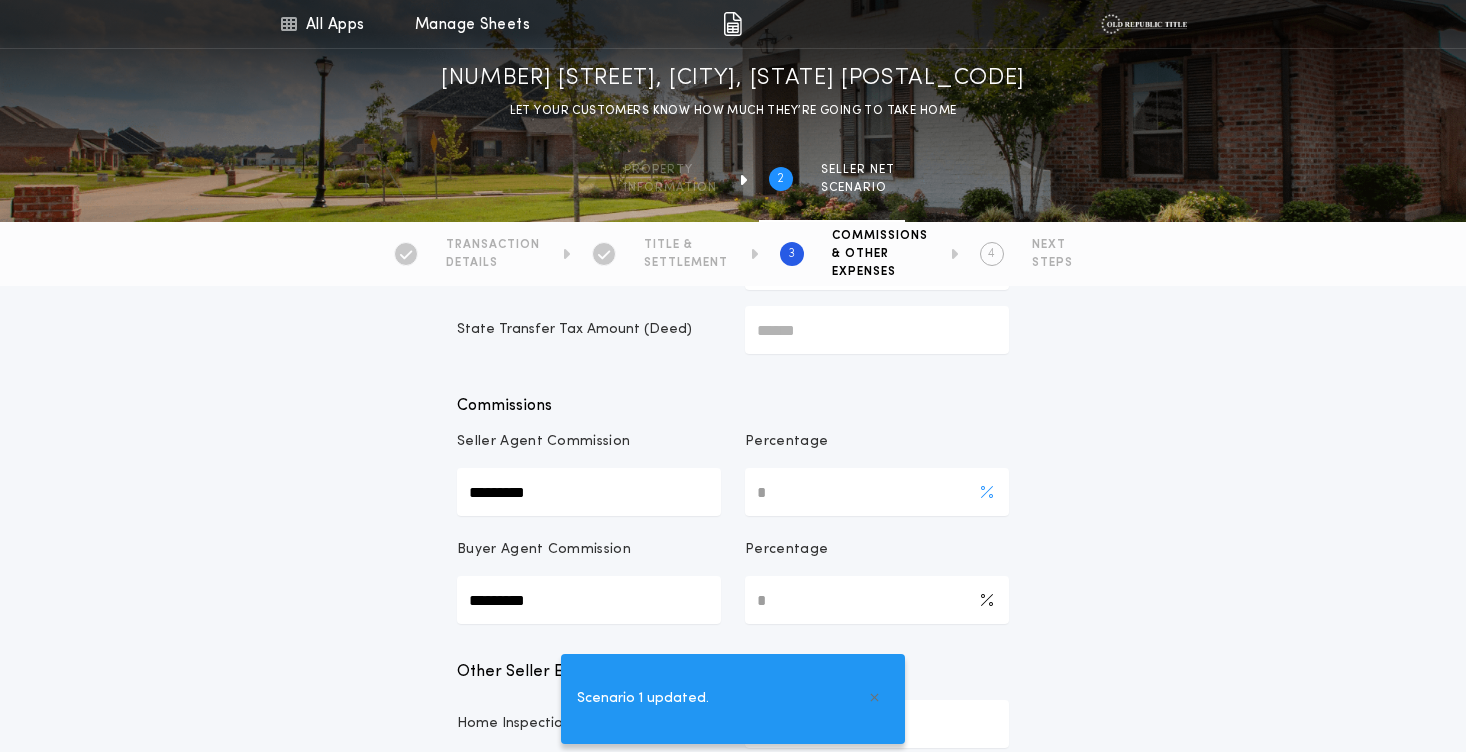 click on "*" at bounding box center [877, 492] 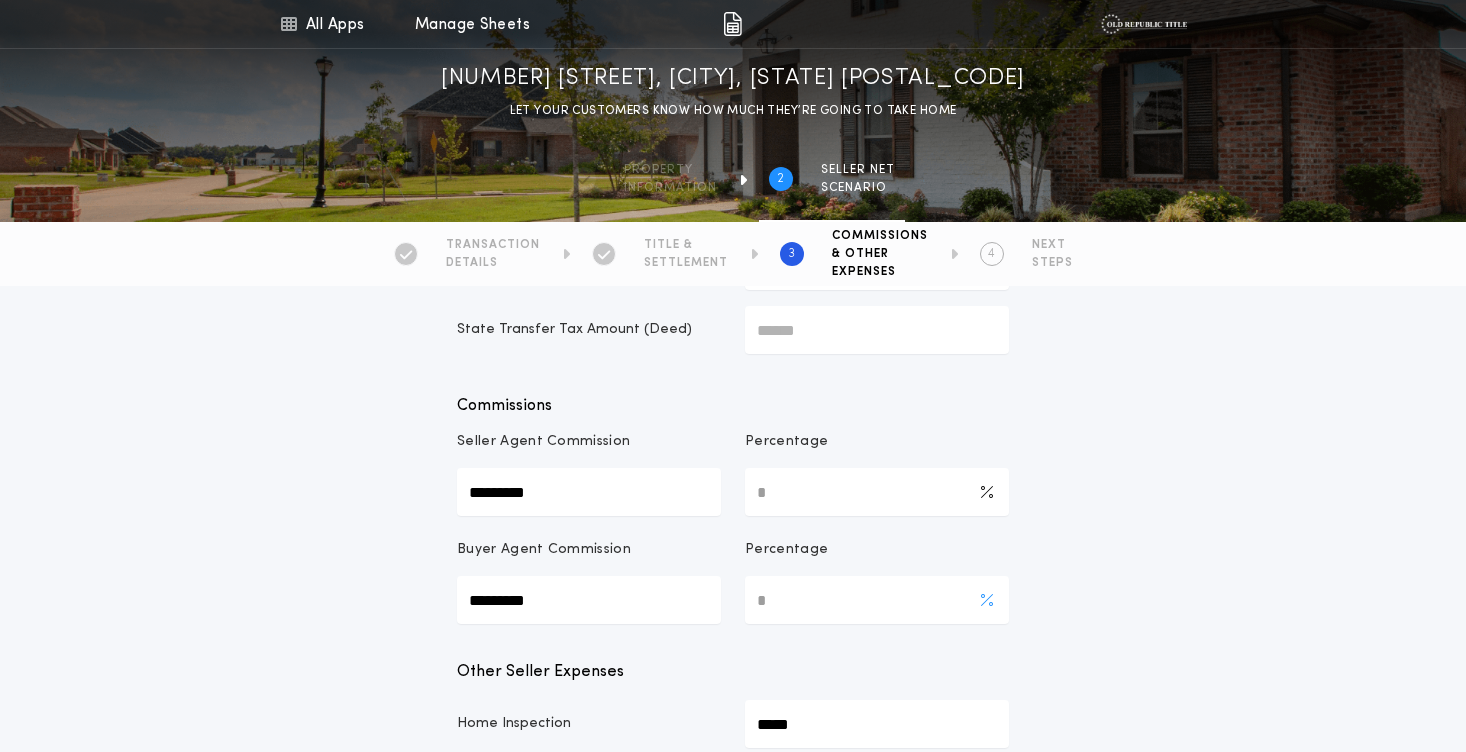 type on "***" 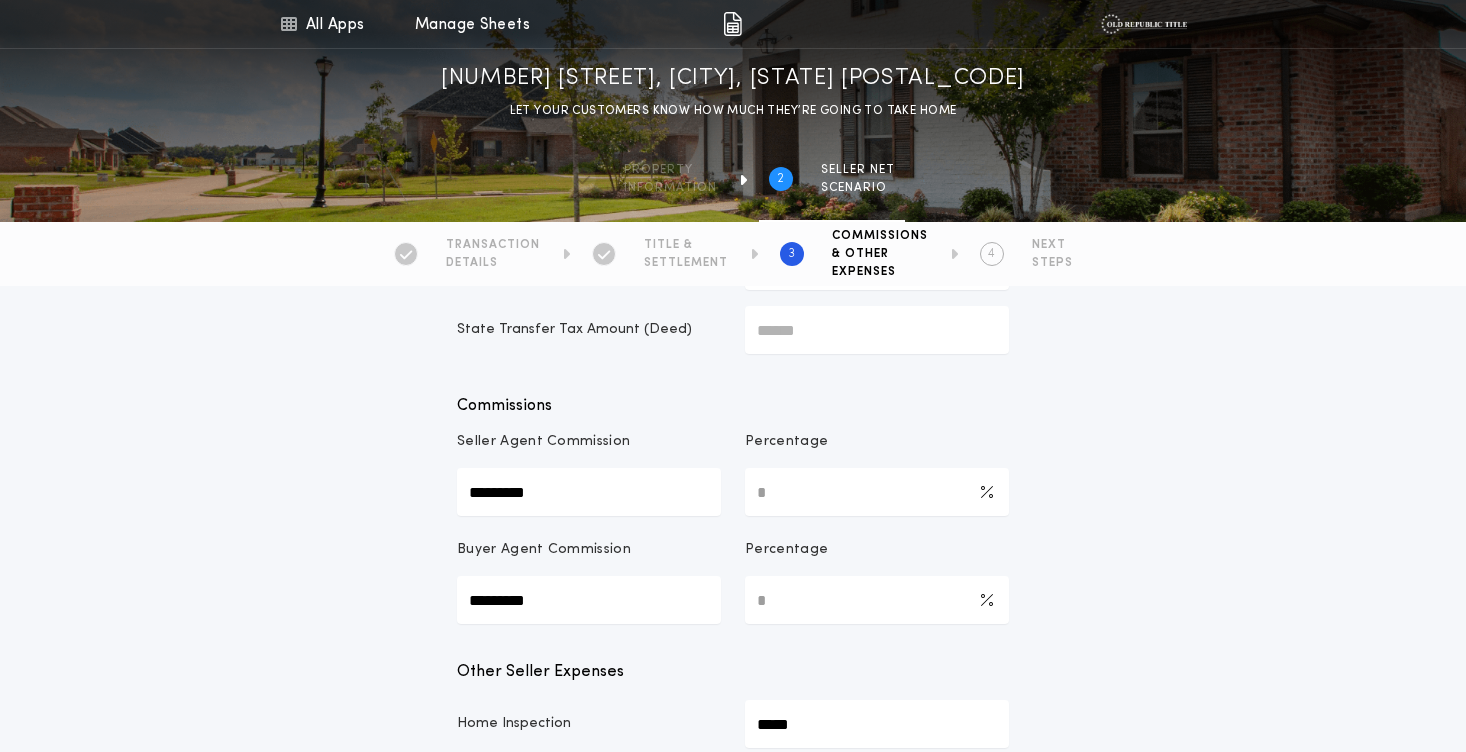 drag, startPoint x: 804, startPoint y: 609, endPoint x: 701, endPoint y: 609, distance: 103 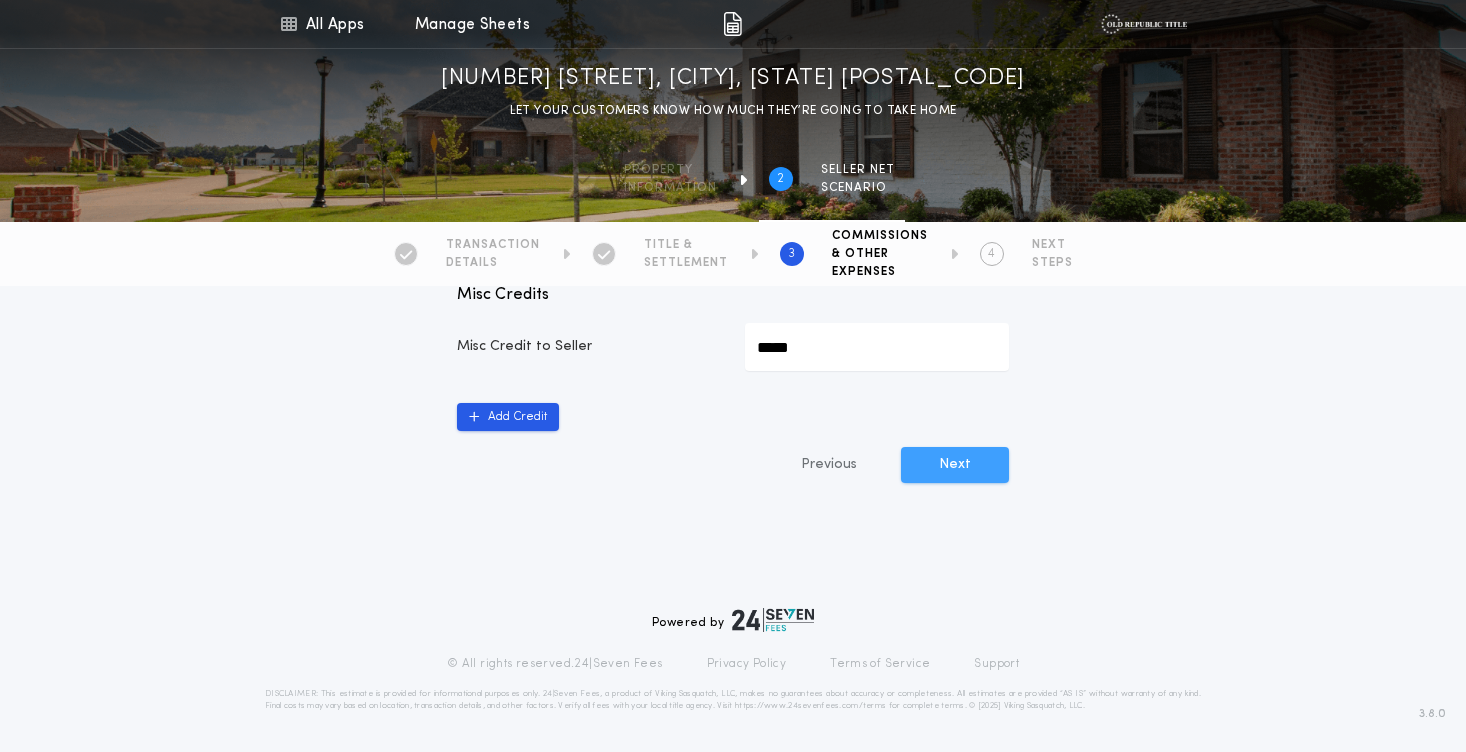 scroll, scrollTop: 1401, scrollLeft: 0, axis: vertical 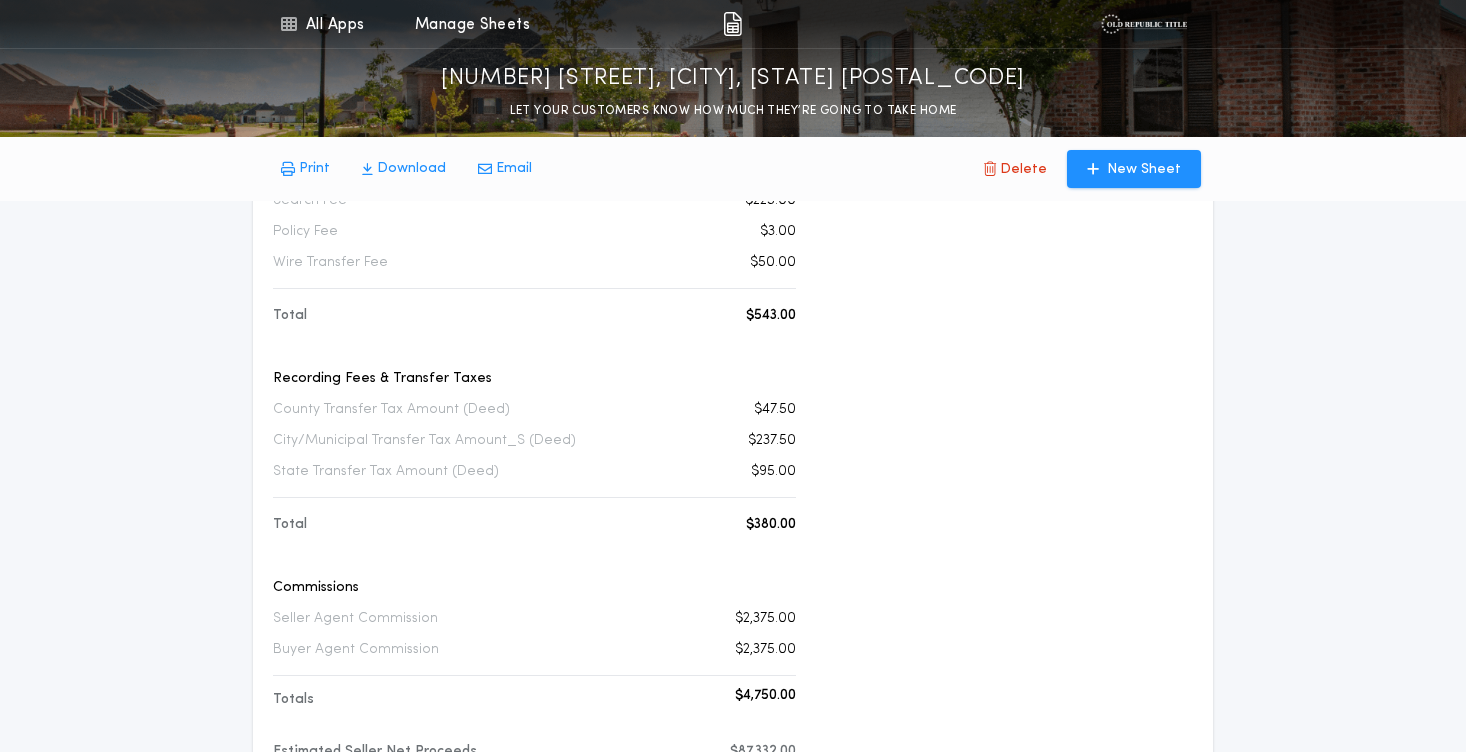 click on "Prepared For Ruby Evans Property County Cook Transaction Type CASH Estimated Closing Date September 30, 2025" at bounding box center [1010, 306] 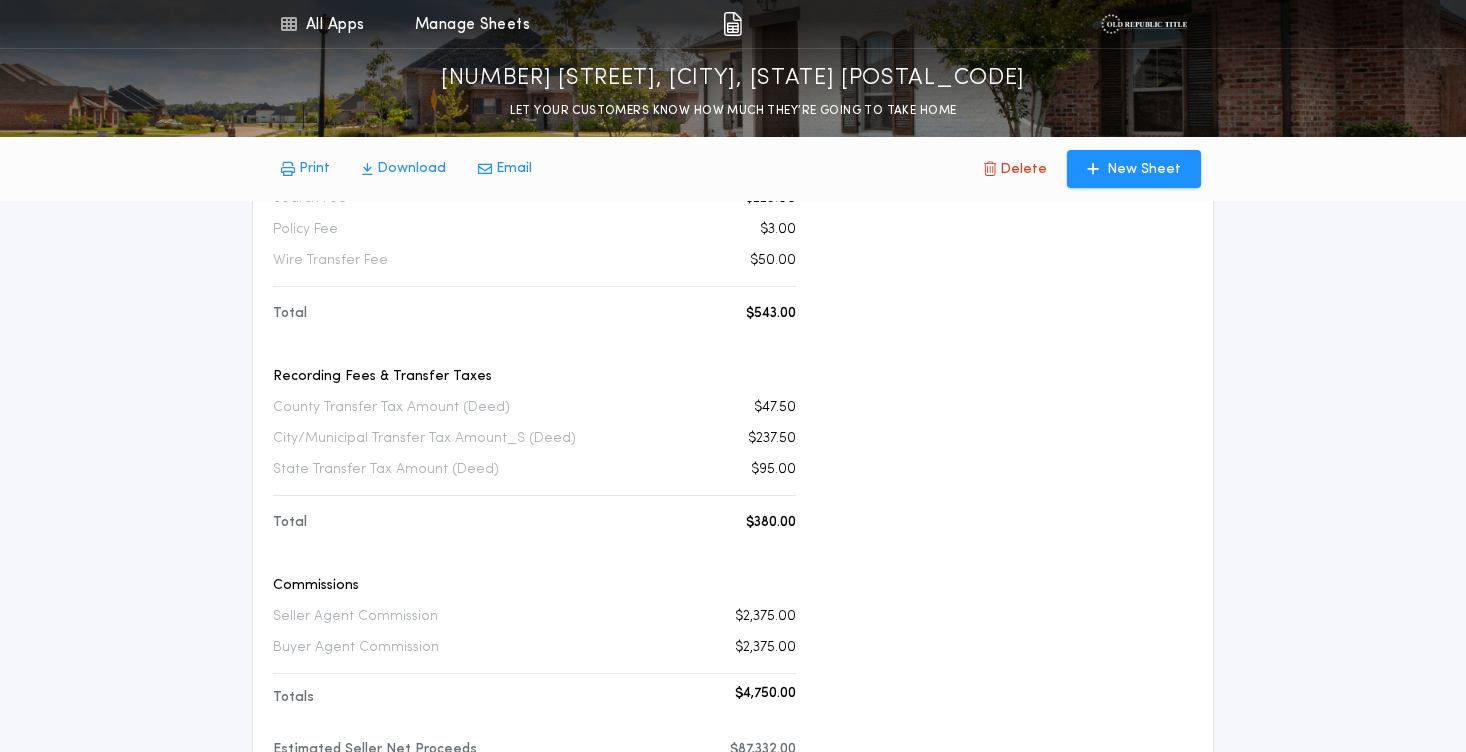 scroll, scrollTop: 549, scrollLeft: 0, axis: vertical 